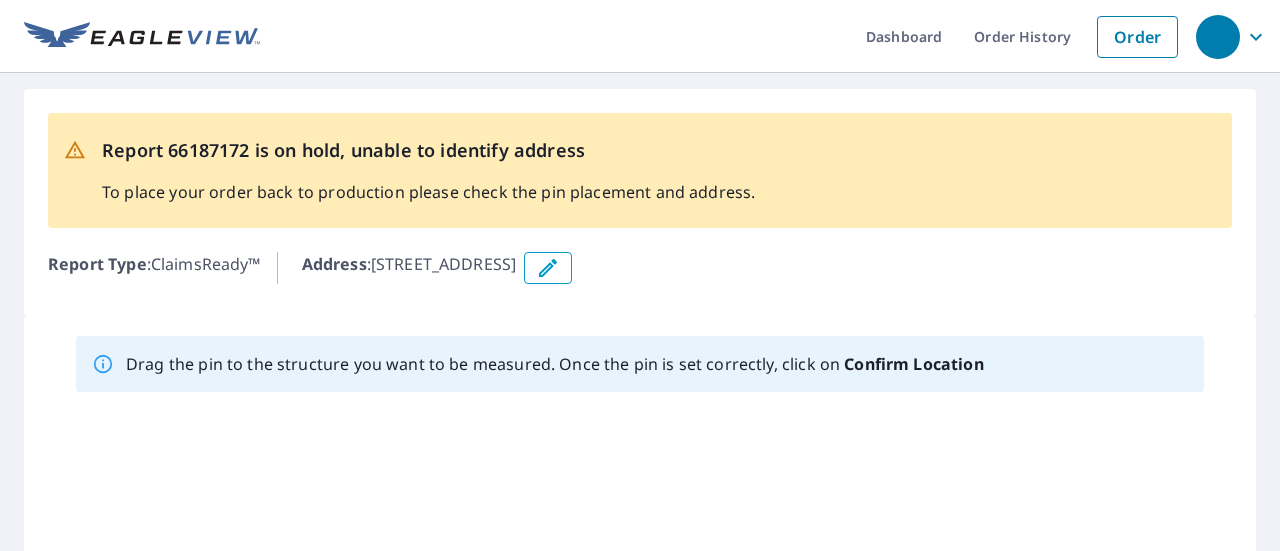 scroll, scrollTop: 0, scrollLeft: 0, axis: both 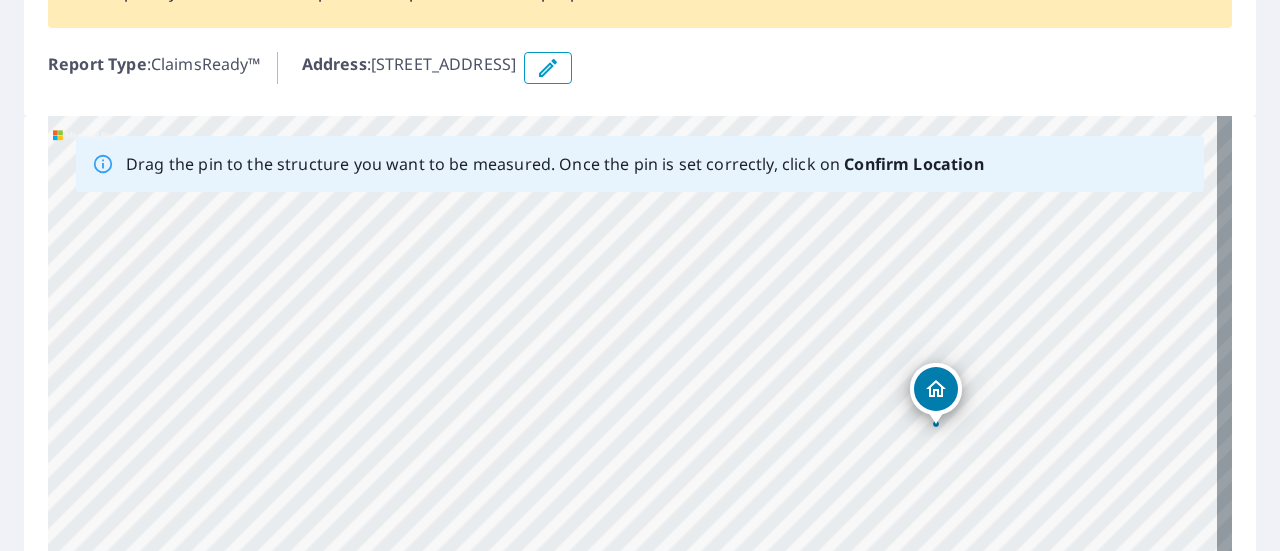 drag, startPoint x: 776, startPoint y: 345, endPoint x: 890, endPoint y: 572, distance: 254.01772 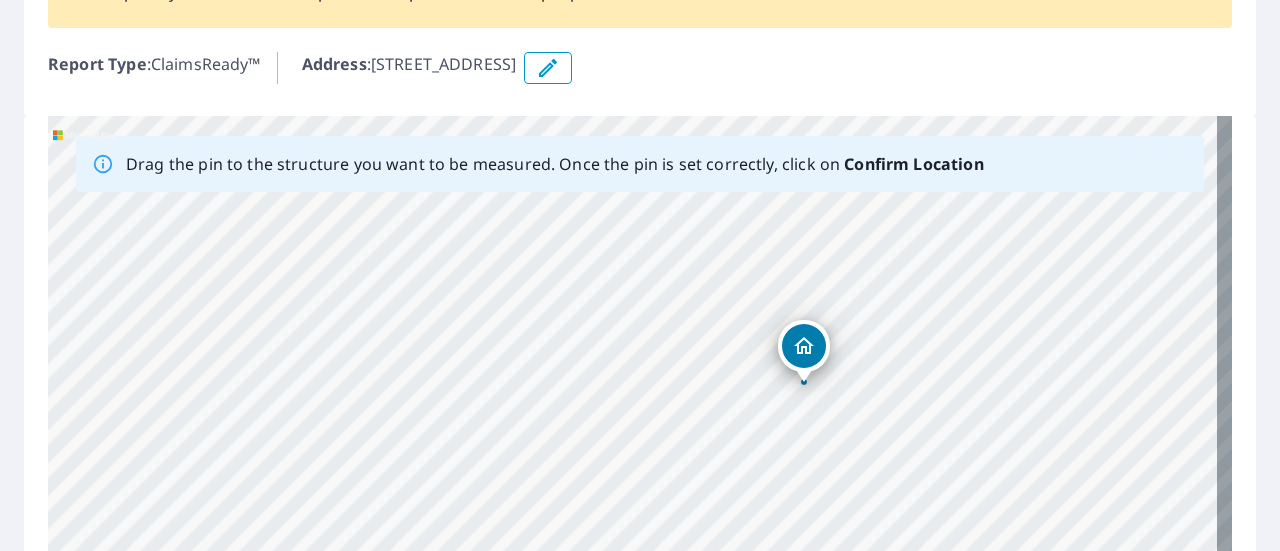 drag, startPoint x: 515, startPoint y: 285, endPoint x: 800, endPoint y: 417, distance: 314.08438 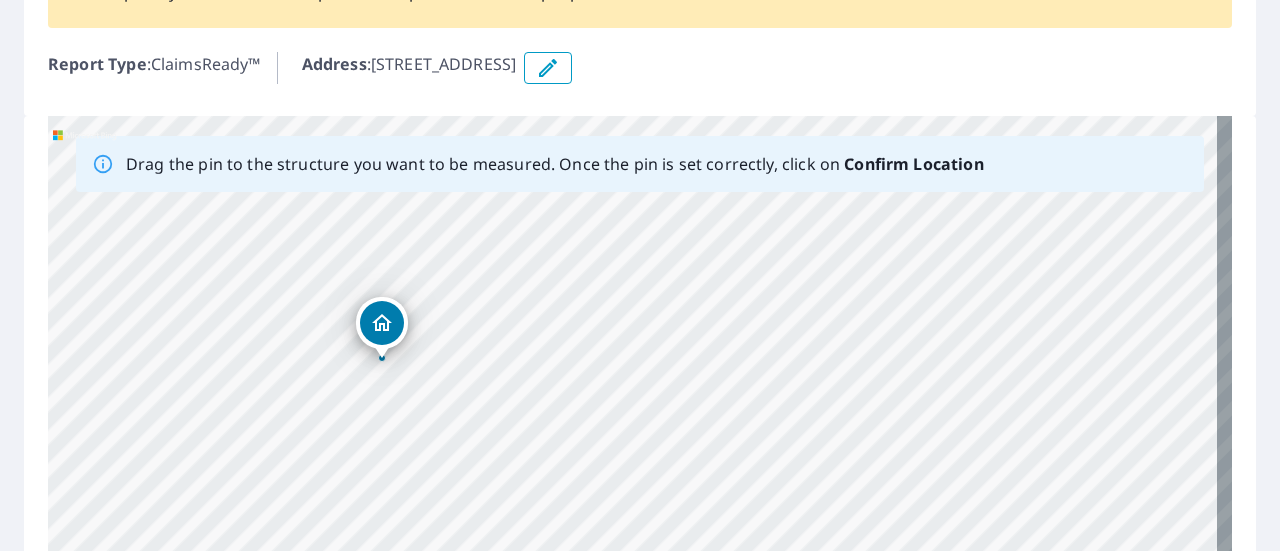 drag, startPoint x: 574, startPoint y: 505, endPoint x: 500, endPoint y: 392, distance: 135.07405 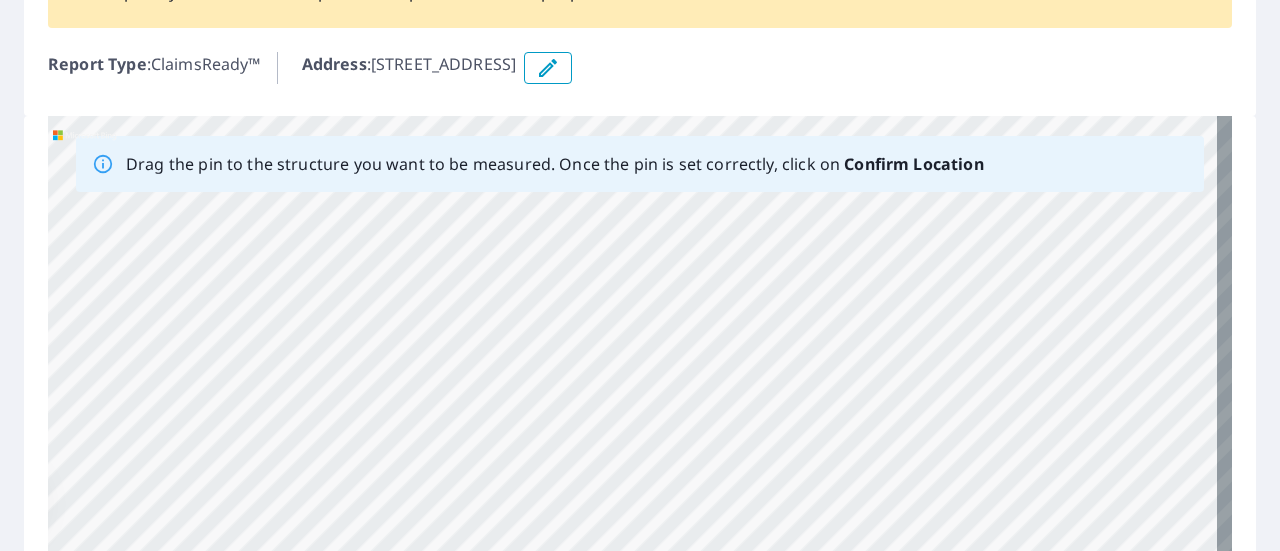 drag, startPoint x: 791, startPoint y: 372, endPoint x: 332, endPoint y: 567, distance: 498.7043 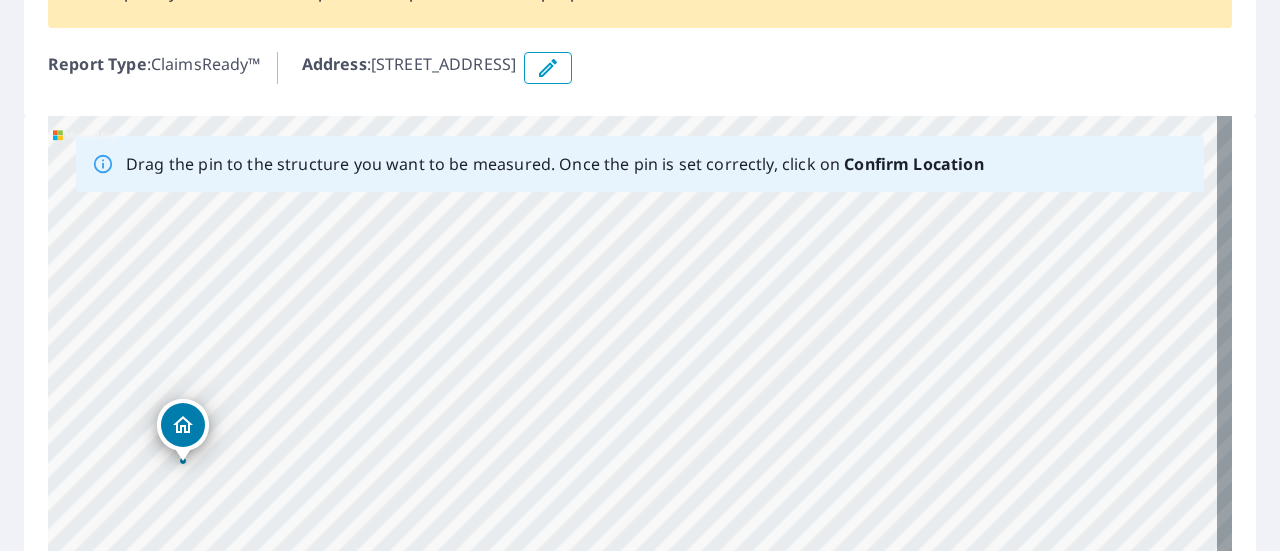 click on "[STREET_ADDRESS]" at bounding box center (640, 429) 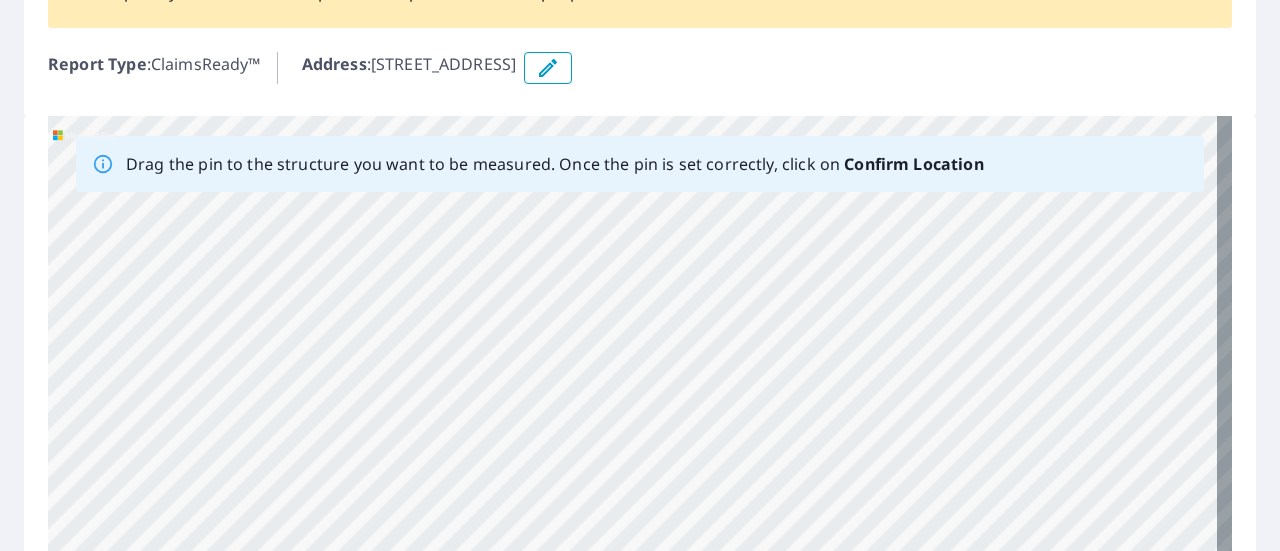 drag, startPoint x: 966, startPoint y: 313, endPoint x: 578, endPoint y: 501, distance: 431.1473 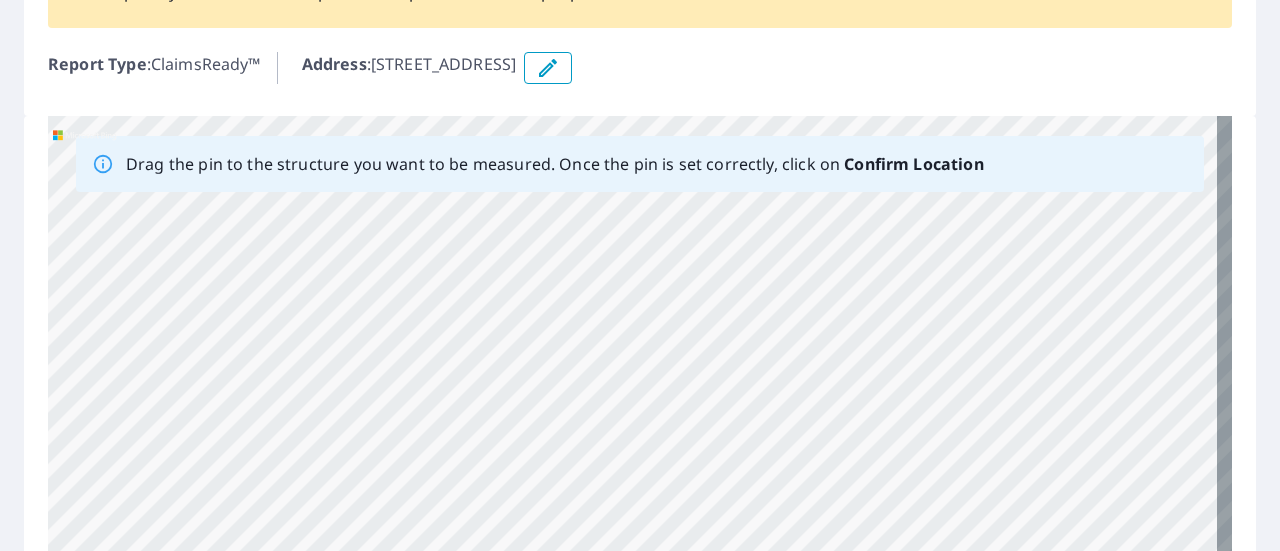 drag, startPoint x: 796, startPoint y: 352, endPoint x: 465, endPoint y: 535, distance: 378.2195 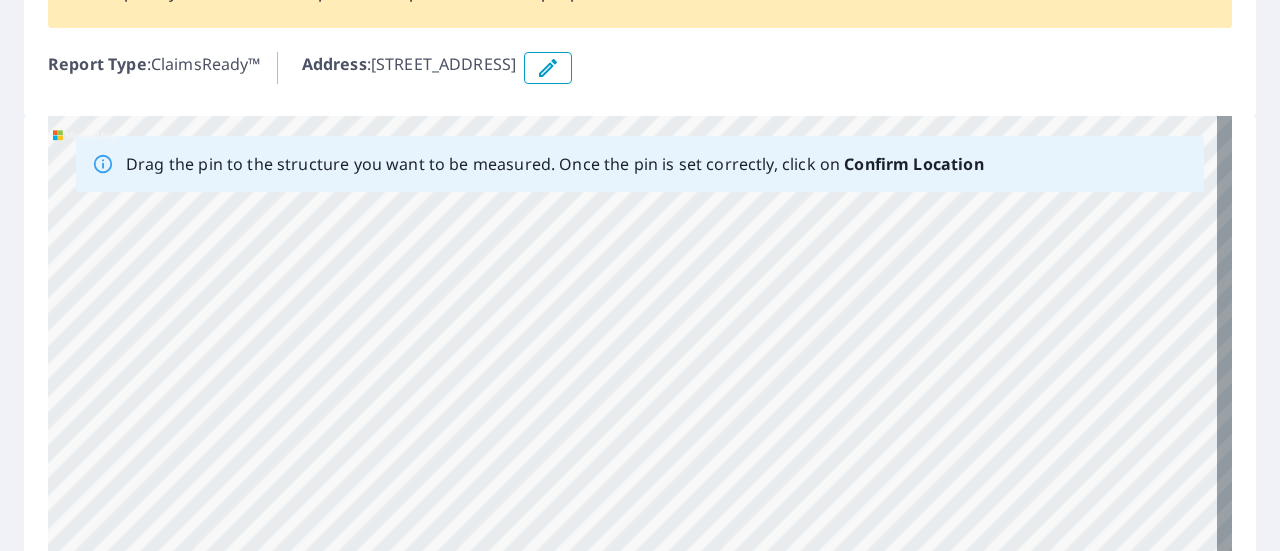 drag, startPoint x: 830, startPoint y: 417, endPoint x: 558, endPoint y: 541, distance: 298.93143 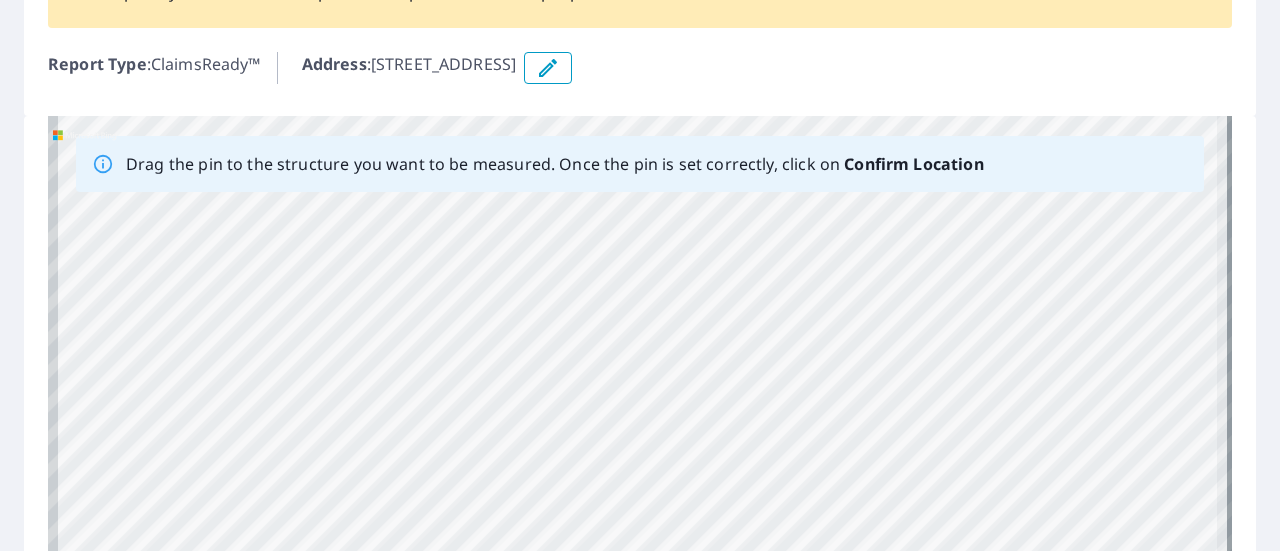drag, startPoint x: 388, startPoint y: 365, endPoint x: 732, endPoint y: 287, distance: 352.7322 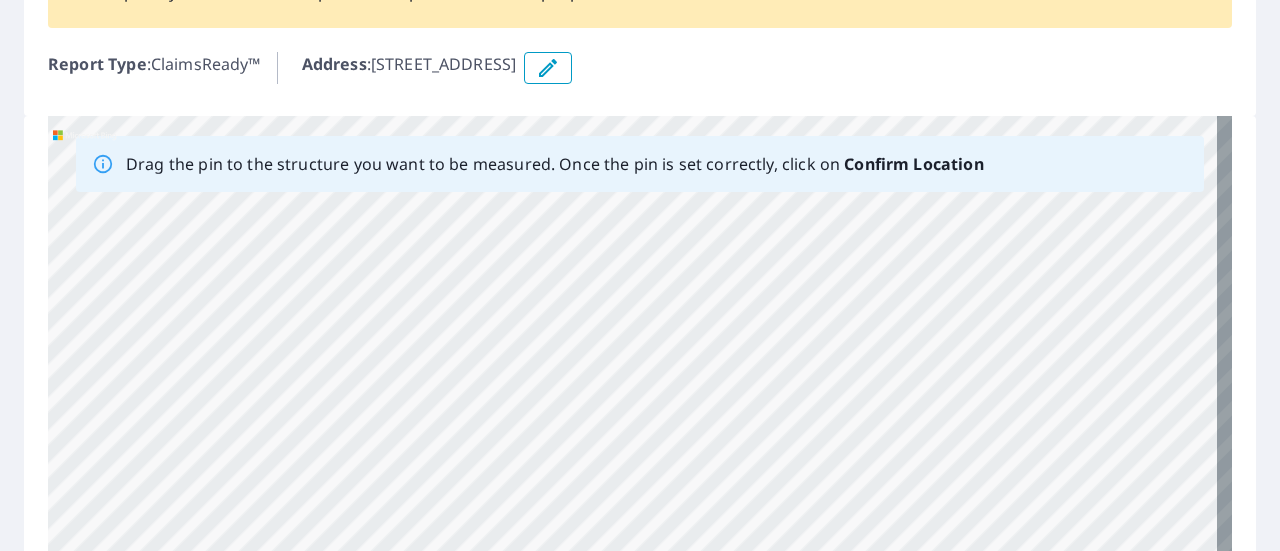 drag, startPoint x: 422, startPoint y: 376, endPoint x: 834, endPoint y: 264, distance: 426.952 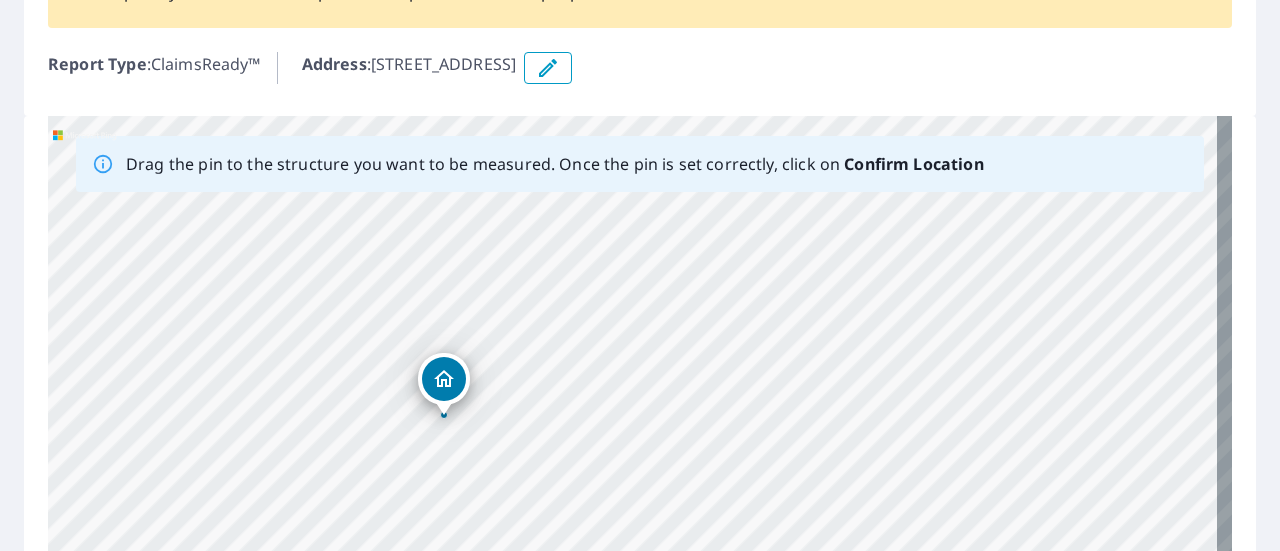 drag, startPoint x: 367, startPoint y: 432, endPoint x: 967, endPoint y: 224, distance: 635.0307 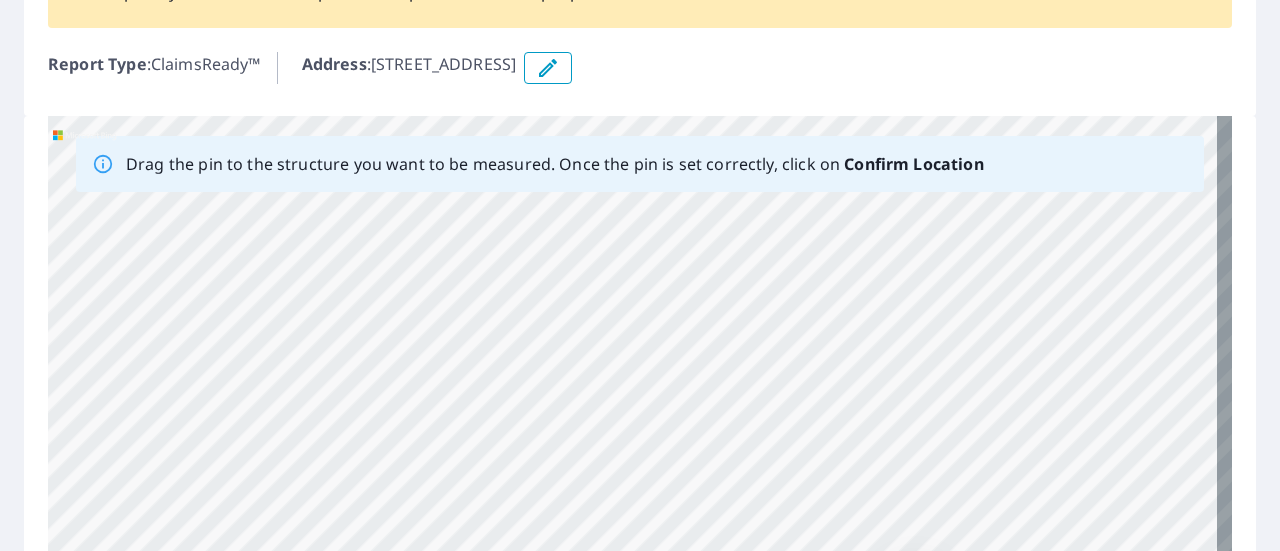 drag, startPoint x: 270, startPoint y: 332, endPoint x: 745, endPoint y: 554, distance: 524.3176 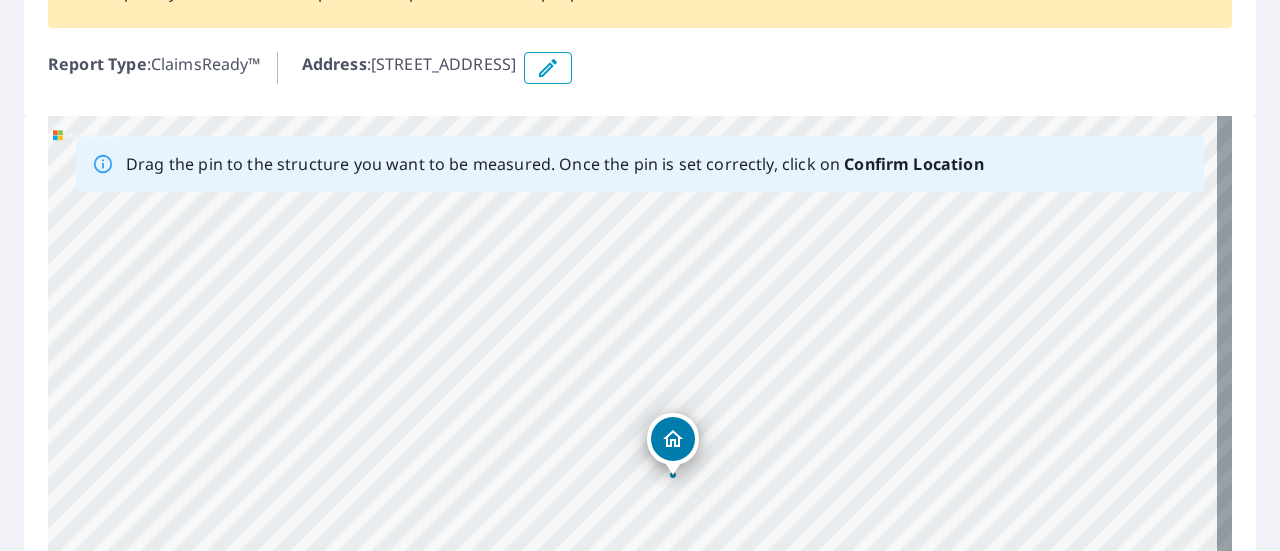 click on "[STREET_ADDRESS]" at bounding box center [640, 429] 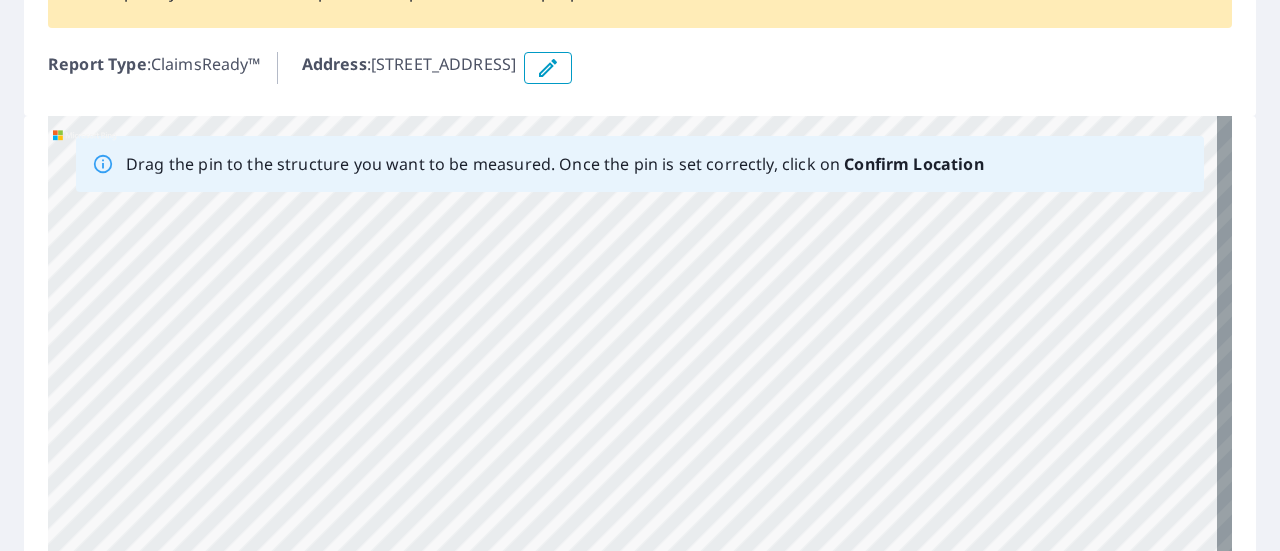 drag, startPoint x: 215, startPoint y: 237, endPoint x: 614, endPoint y: 533, distance: 496.8068 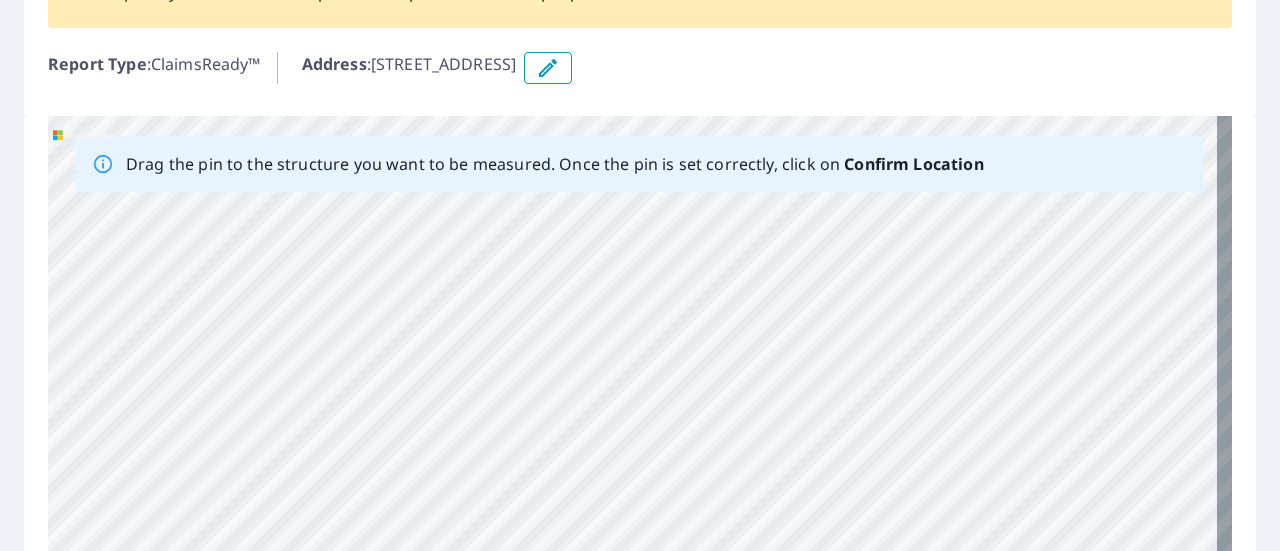 drag, startPoint x: 306, startPoint y: 279, endPoint x: 652, endPoint y: 471, distance: 395.7019 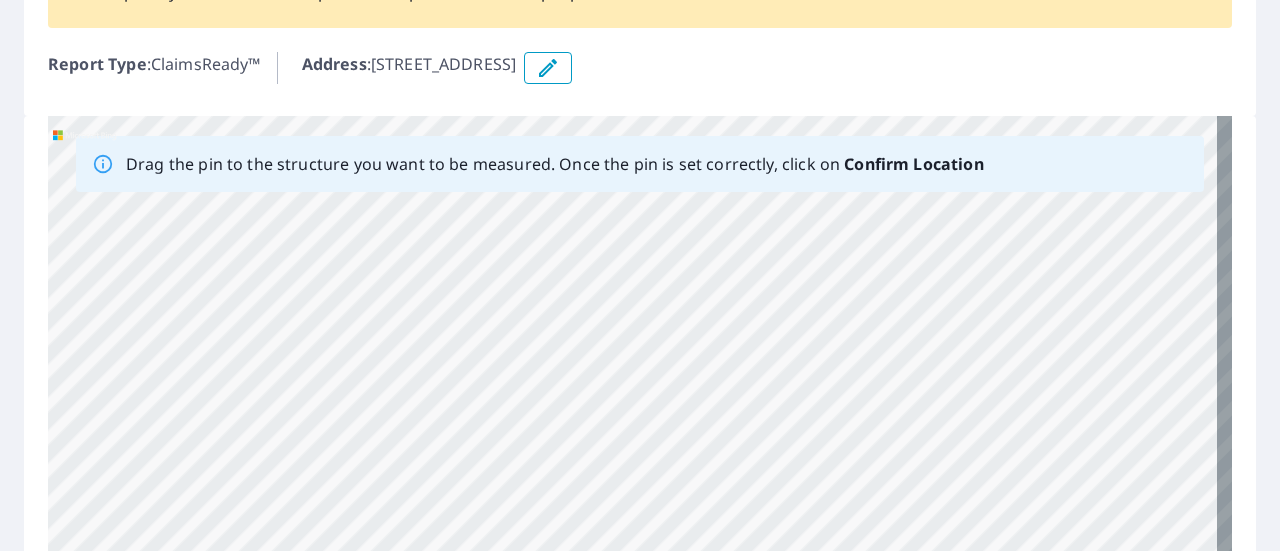 drag, startPoint x: 378, startPoint y: 253, endPoint x: 674, endPoint y: 456, distance: 358.922 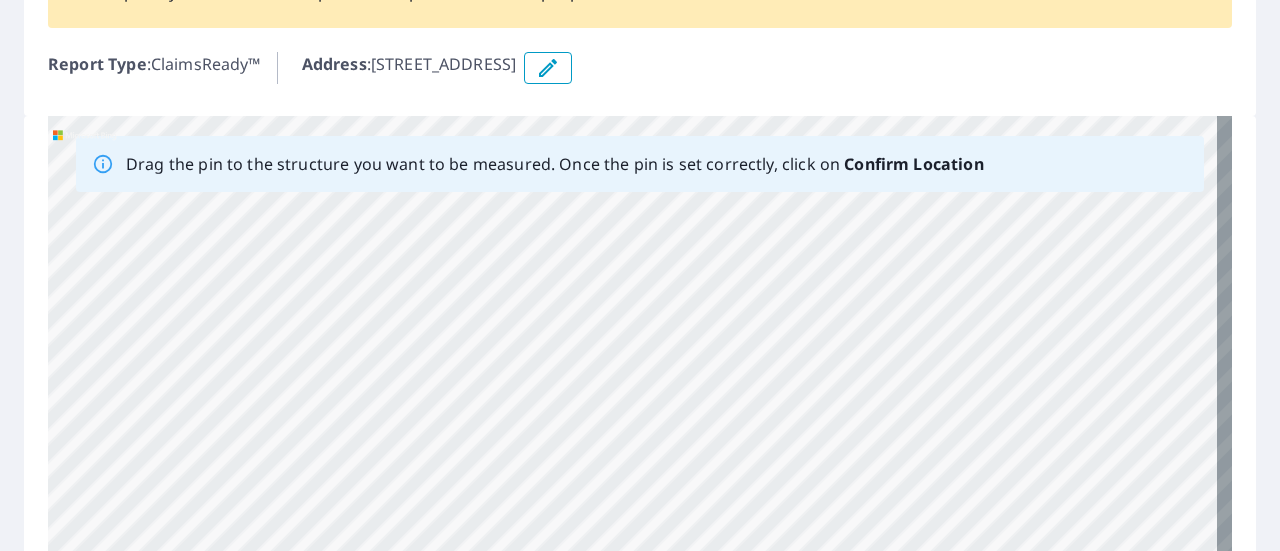 click on "[STREET_ADDRESS]" at bounding box center [640, 429] 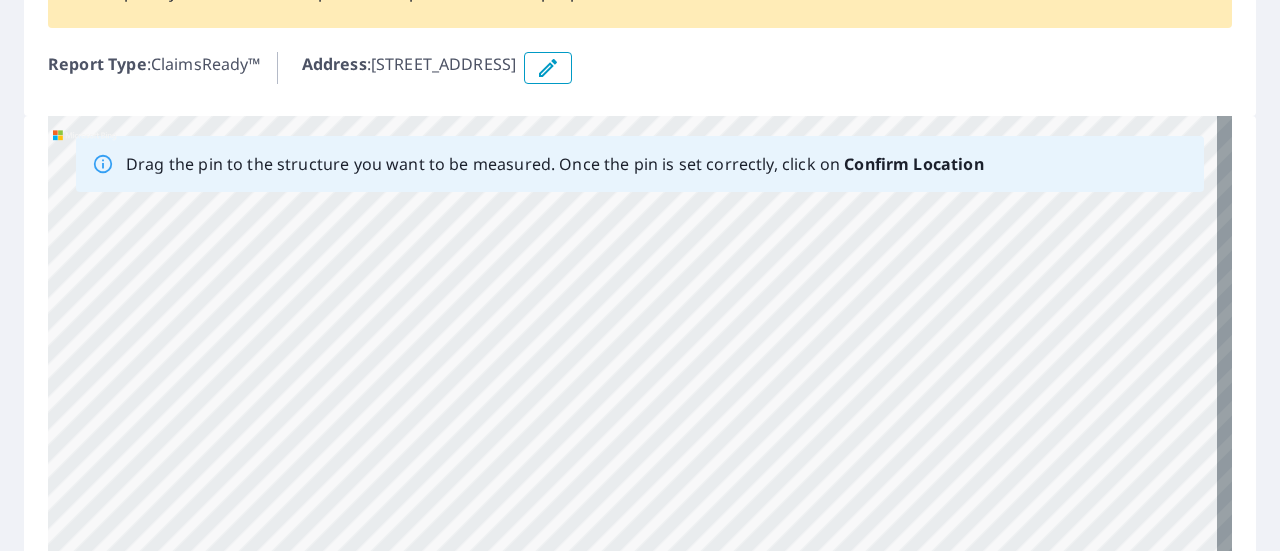 drag, startPoint x: 704, startPoint y: 255, endPoint x: 621, endPoint y: 597, distance: 351.92755 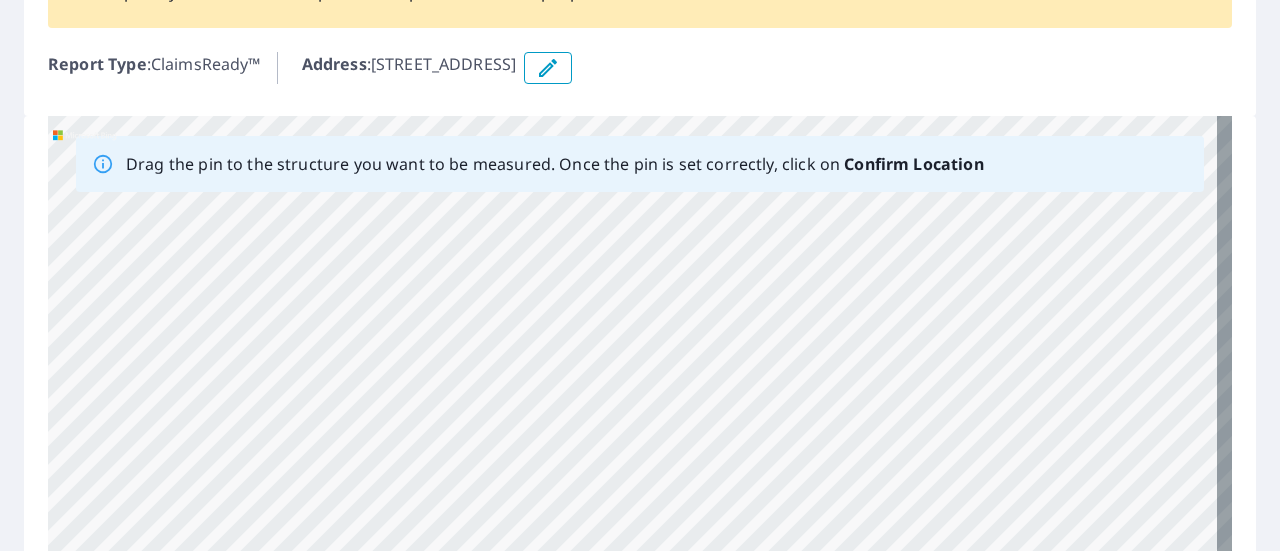 drag, startPoint x: 601, startPoint y: 410, endPoint x: 579, endPoint y: 521, distance: 113.15918 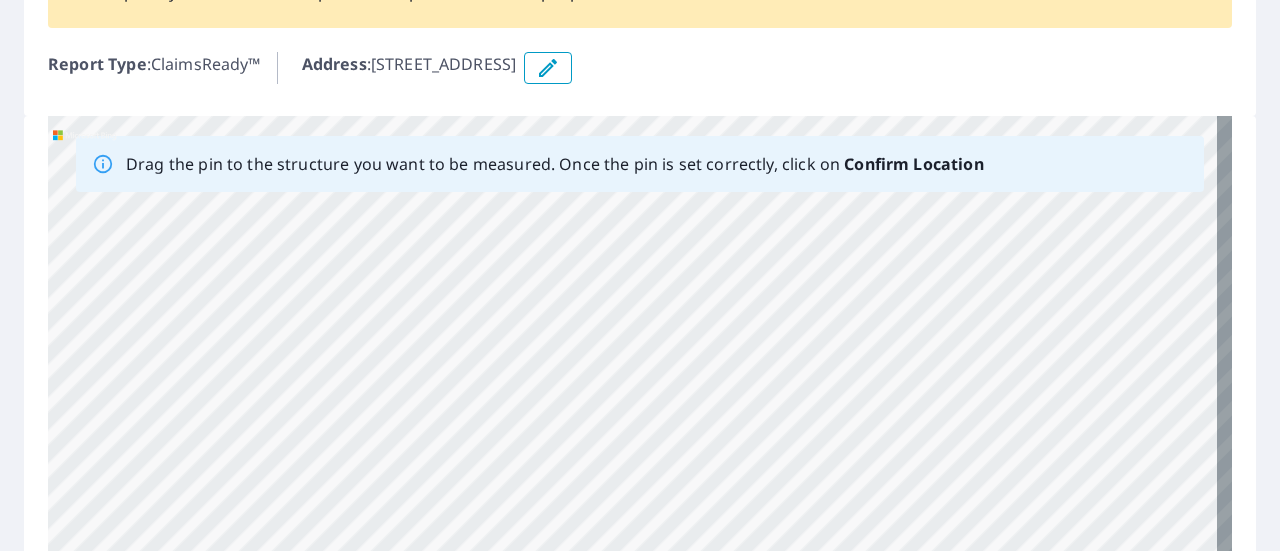 drag, startPoint x: 630, startPoint y: 237, endPoint x: 522, endPoint y: 573, distance: 352.9306 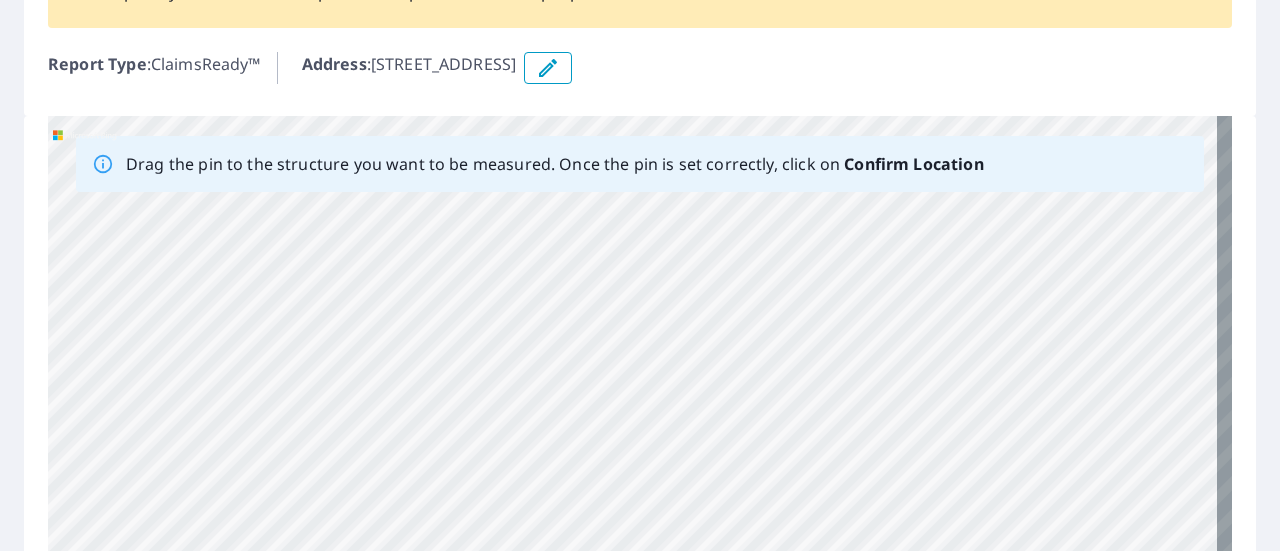 drag, startPoint x: 490, startPoint y: 481, endPoint x: 515, endPoint y: 531, distance: 55.9017 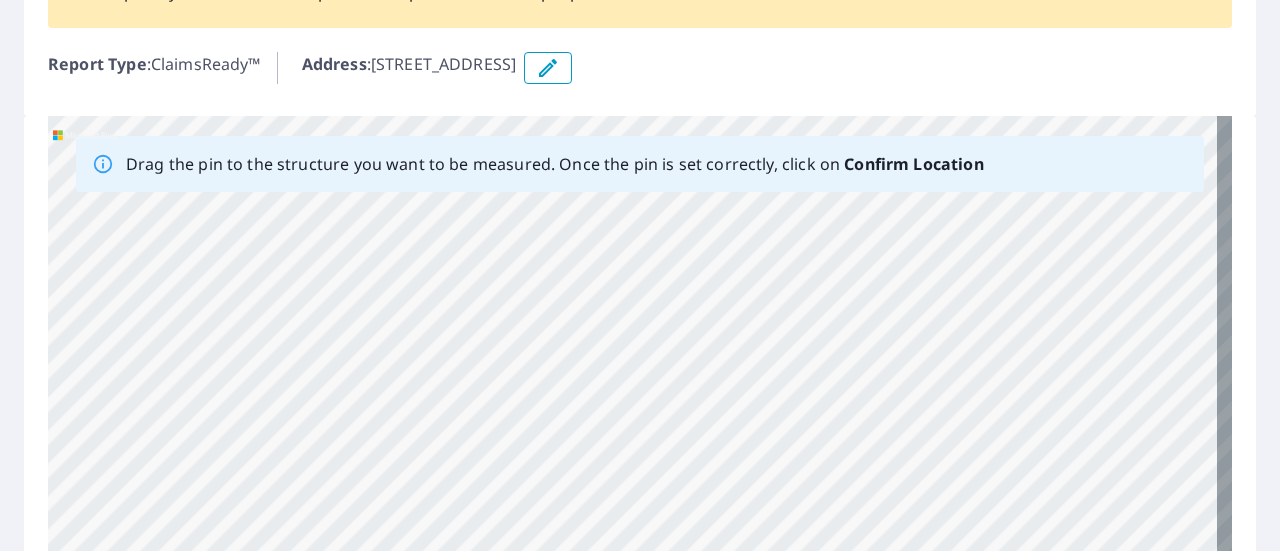 drag, startPoint x: 440, startPoint y: 221, endPoint x: 548, endPoint y: 499, distance: 298.24152 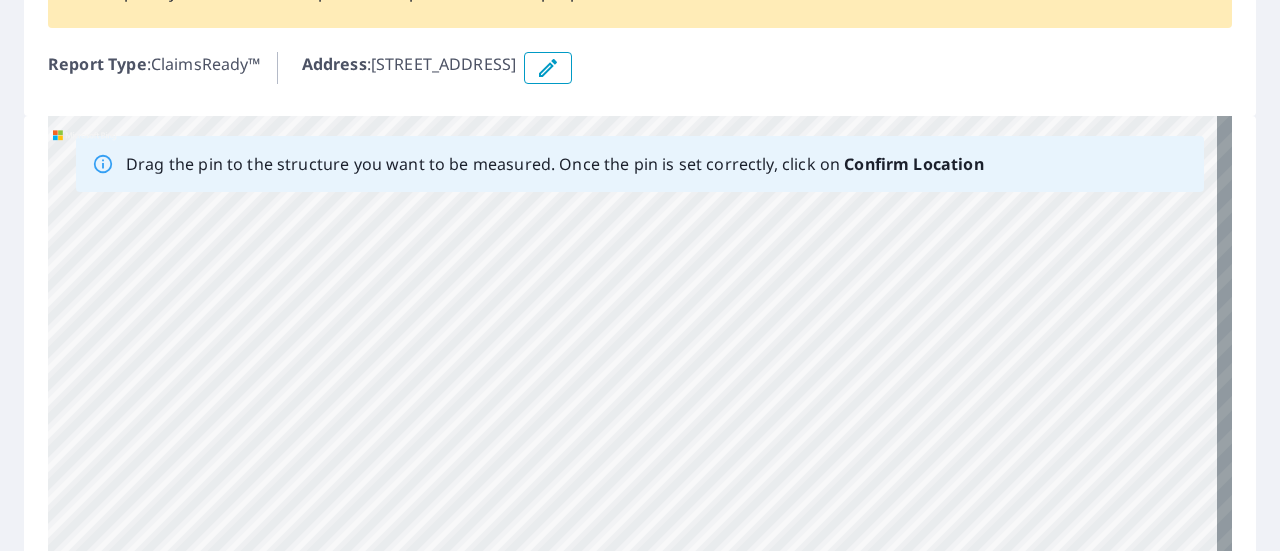 click on "[STREET_ADDRESS]" at bounding box center (640, 429) 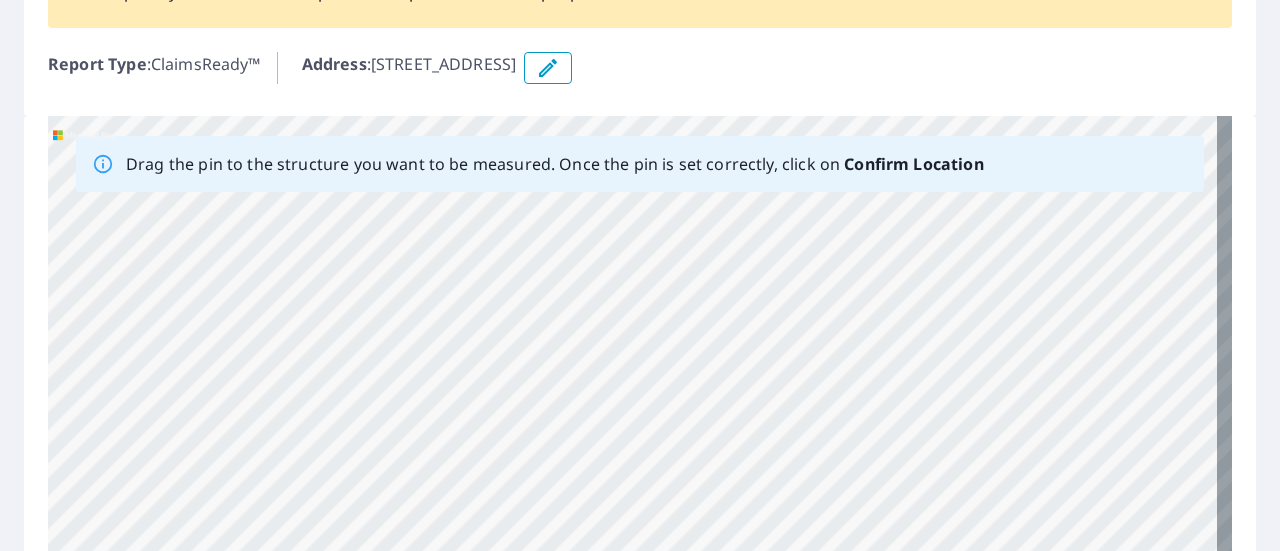 drag, startPoint x: 349, startPoint y: 209, endPoint x: 548, endPoint y: 533, distance: 380.23282 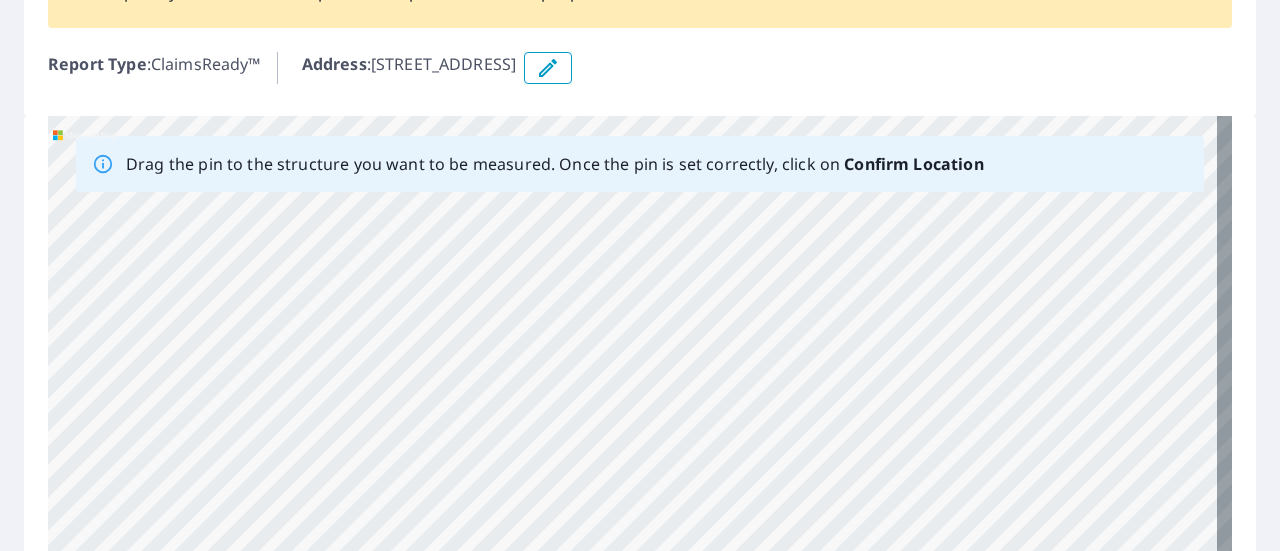 drag, startPoint x: 520, startPoint y: 255, endPoint x: 597, endPoint y: 548, distance: 302.94885 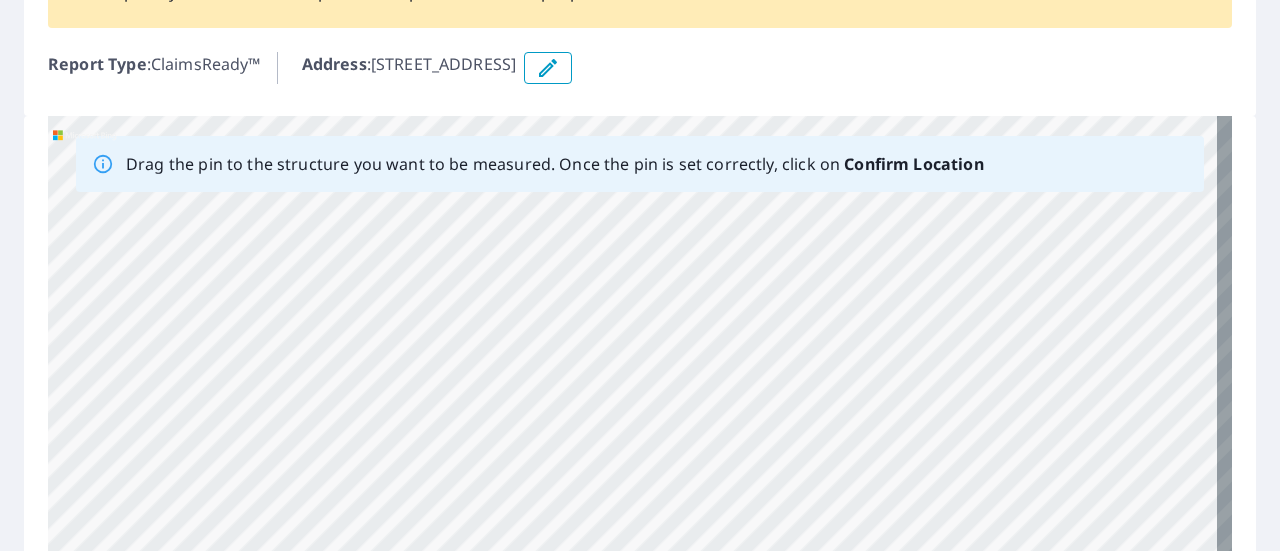 drag, startPoint x: 543, startPoint y: 267, endPoint x: 627, endPoint y: 597, distance: 340.52313 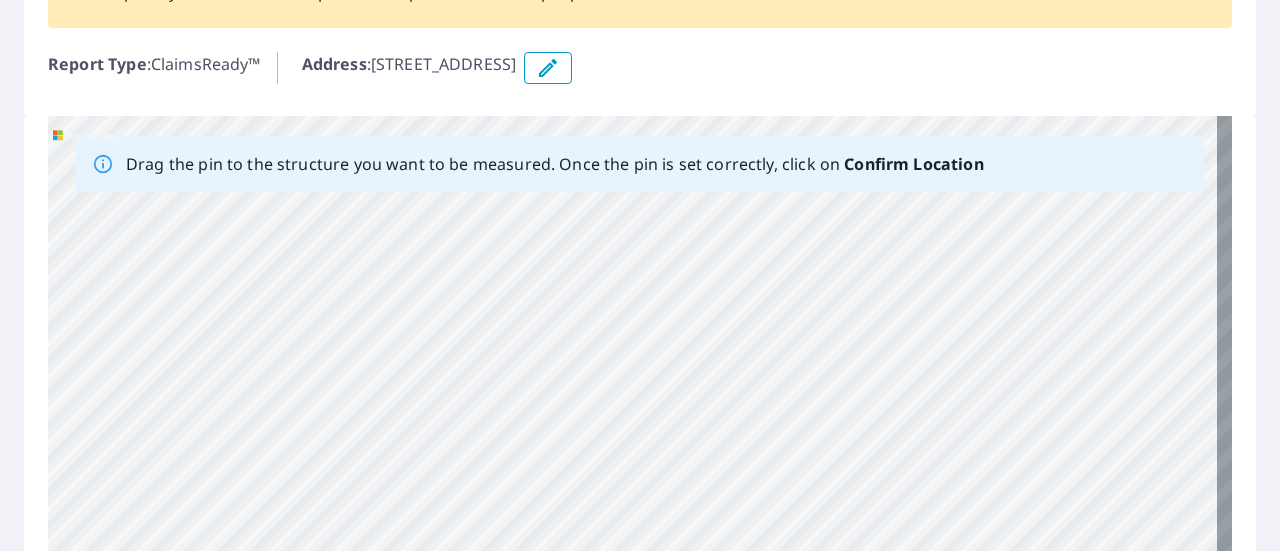 drag, startPoint x: 536, startPoint y: 429, endPoint x: 544, endPoint y: 458, distance: 30.083218 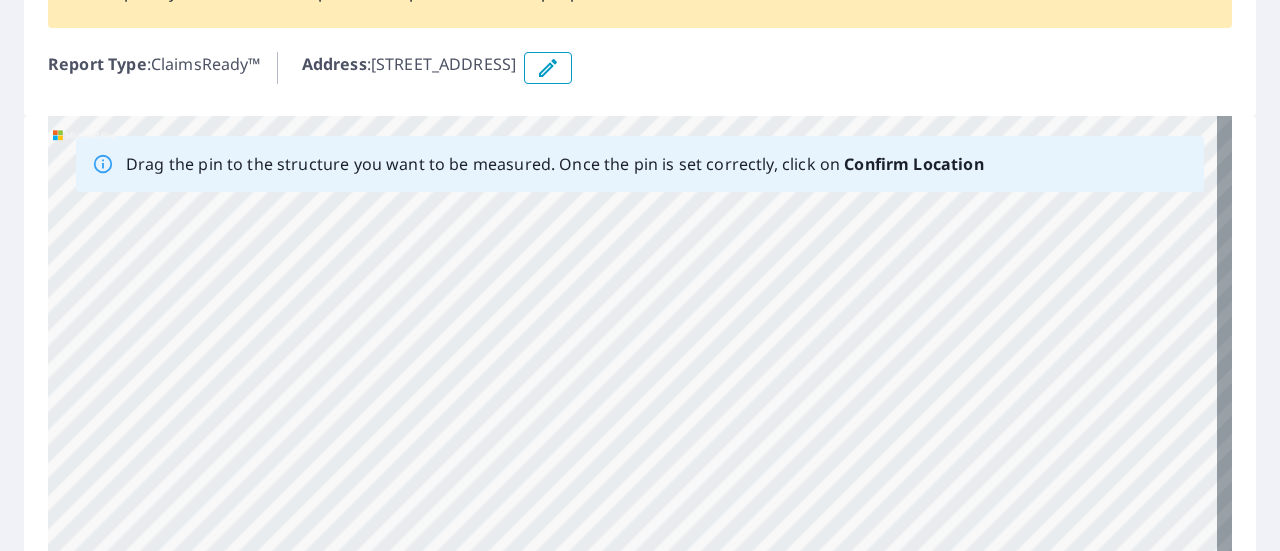 drag, startPoint x: 440, startPoint y: 229, endPoint x: 616, endPoint y: 591, distance: 402.5171 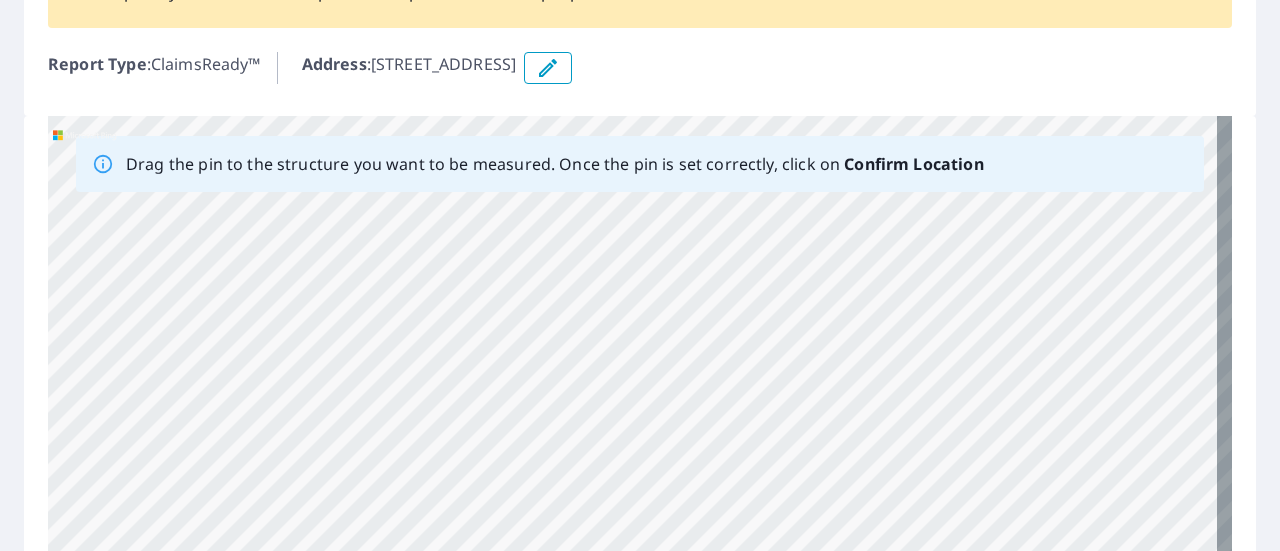 click on "[STREET_ADDRESS]" at bounding box center (640, 429) 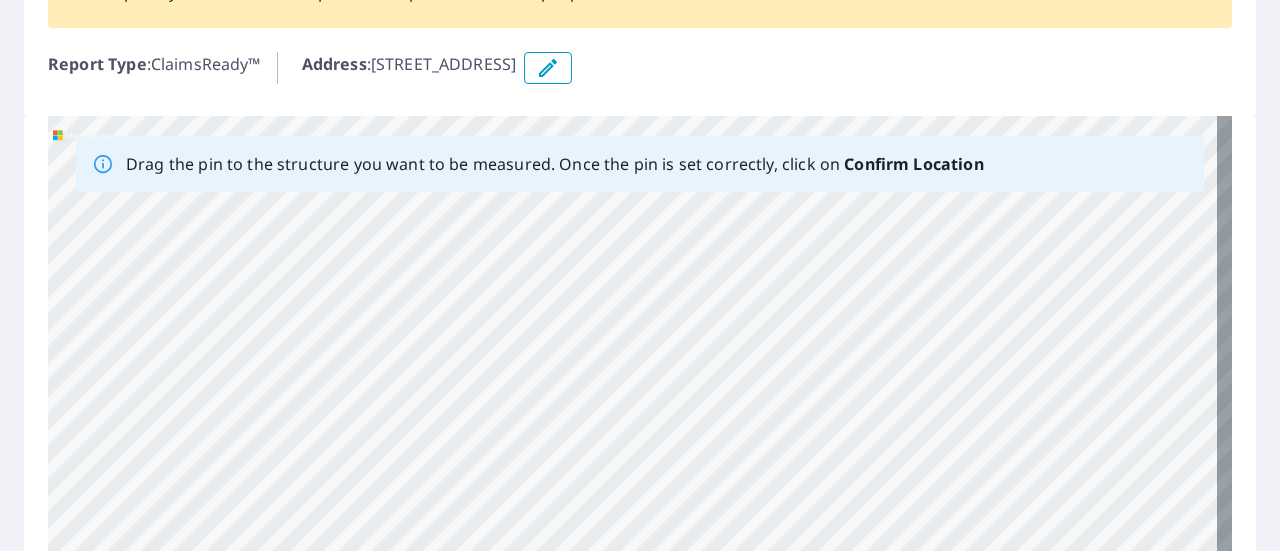 drag, startPoint x: 452, startPoint y: 247, endPoint x: 607, endPoint y: 593, distance: 379.1319 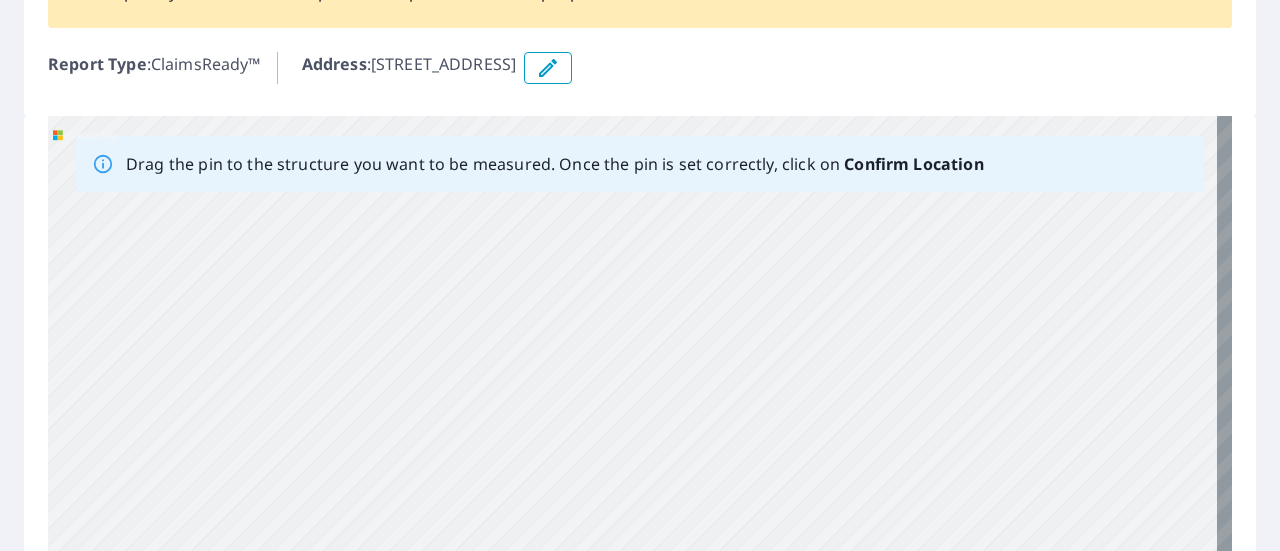 drag, startPoint x: 558, startPoint y: 490, endPoint x: 594, endPoint y: 533, distance: 56.0803 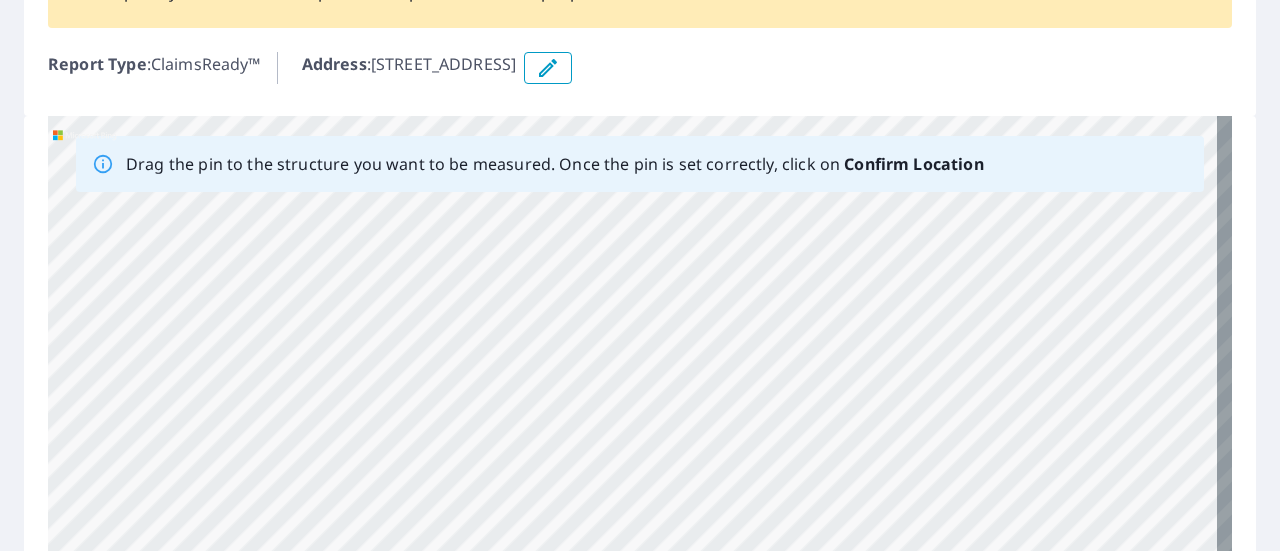 drag, startPoint x: 579, startPoint y: 289, endPoint x: 733, endPoint y: 587, distance: 335.44 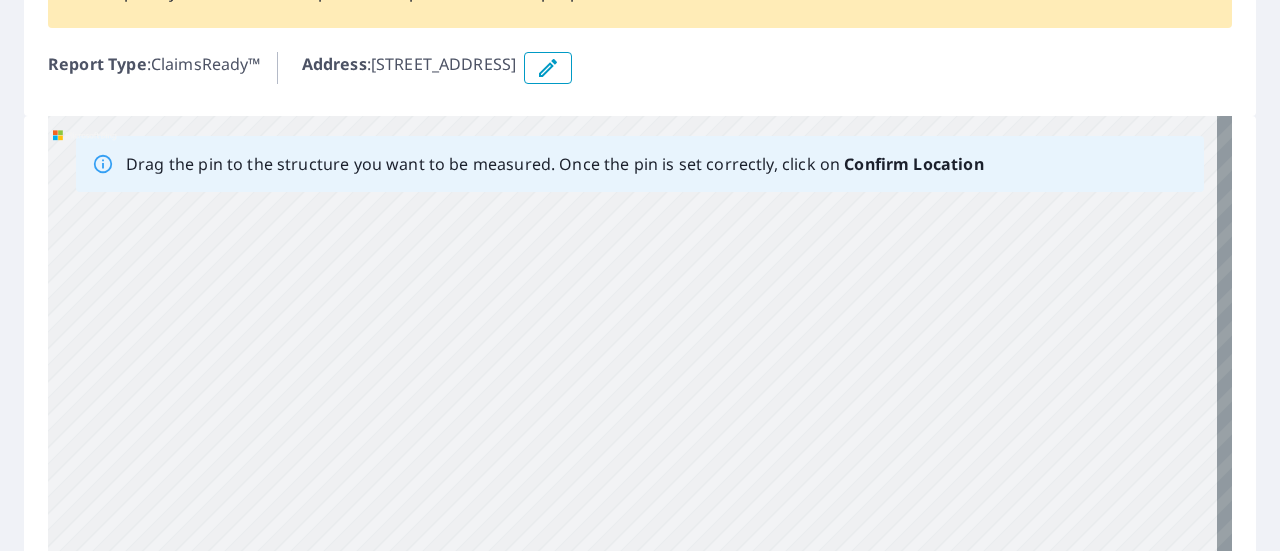 drag, startPoint x: 648, startPoint y: 420, endPoint x: 668, endPoint y: 455, distance: 40.311287 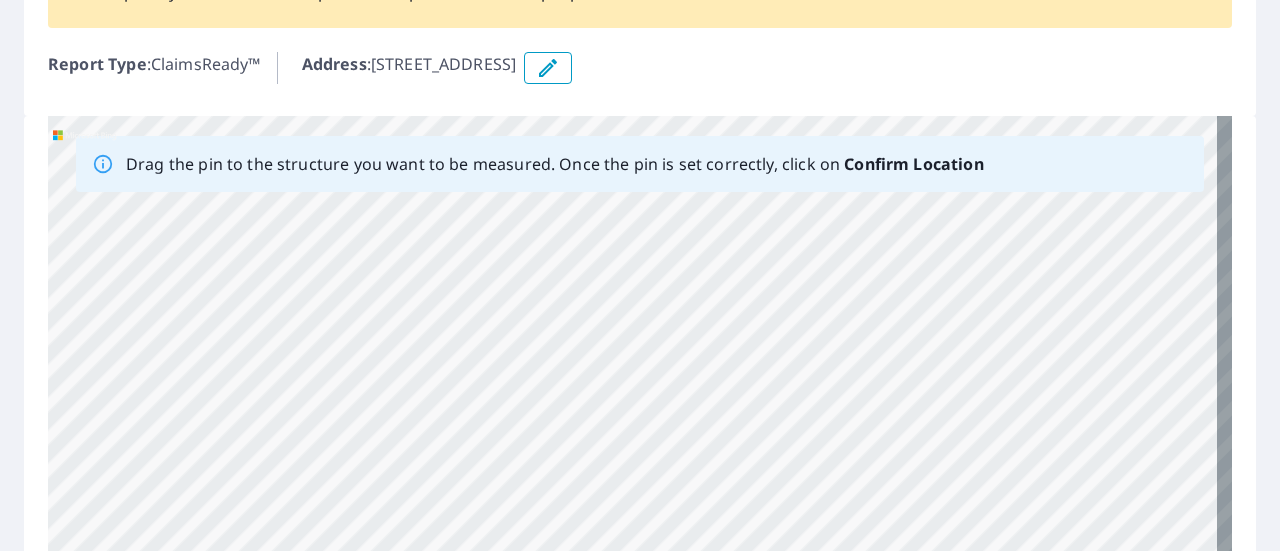 drag, startPoint x: 548, startPoint y: 272, endPoint x: 666, endPoint y: 517, distance: 271.93567 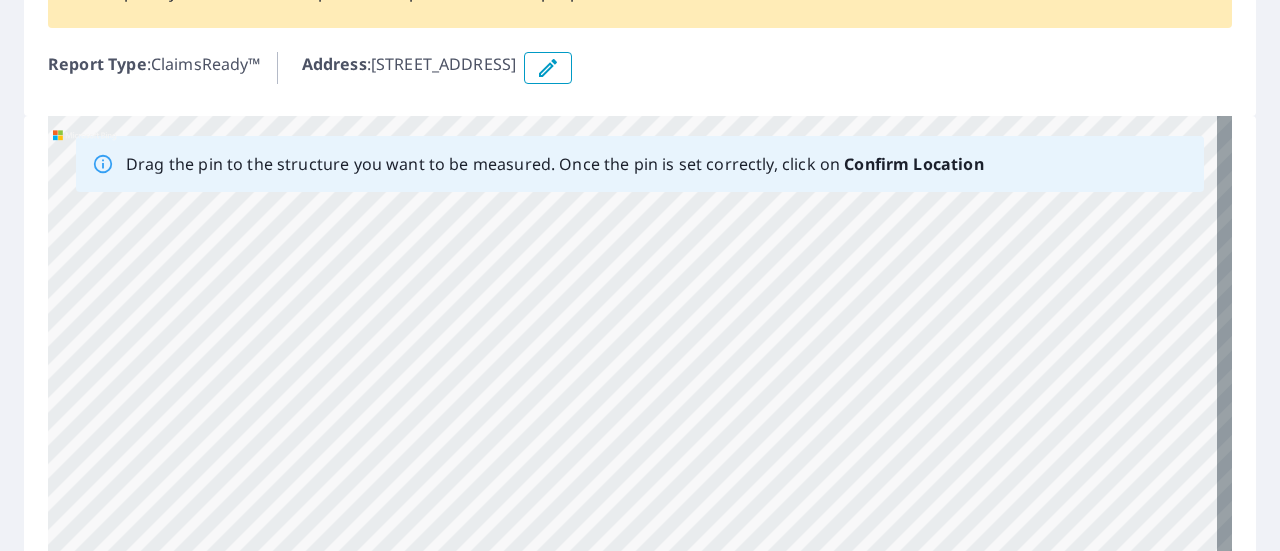 drag, startPoint x: 604, startPoint y: 293, endPoint x: 647, endPoint y: 551, distance: 261.55878 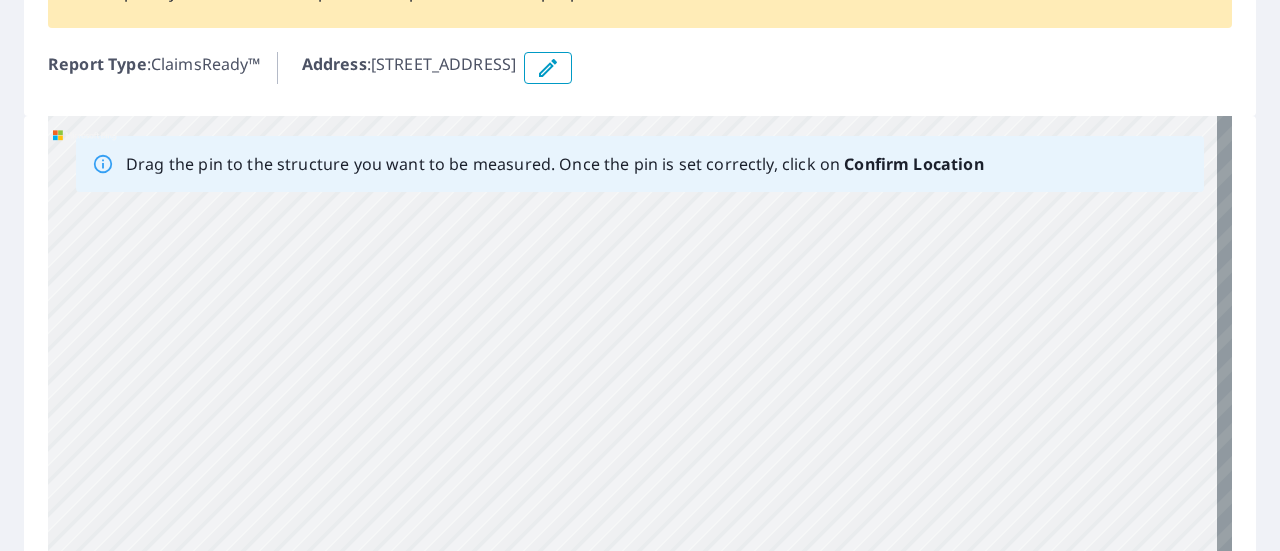 drag, startPoint x: 586, startPoint y: 403, endPoint x: 597, endPoint y: 441, distance: 39.56008 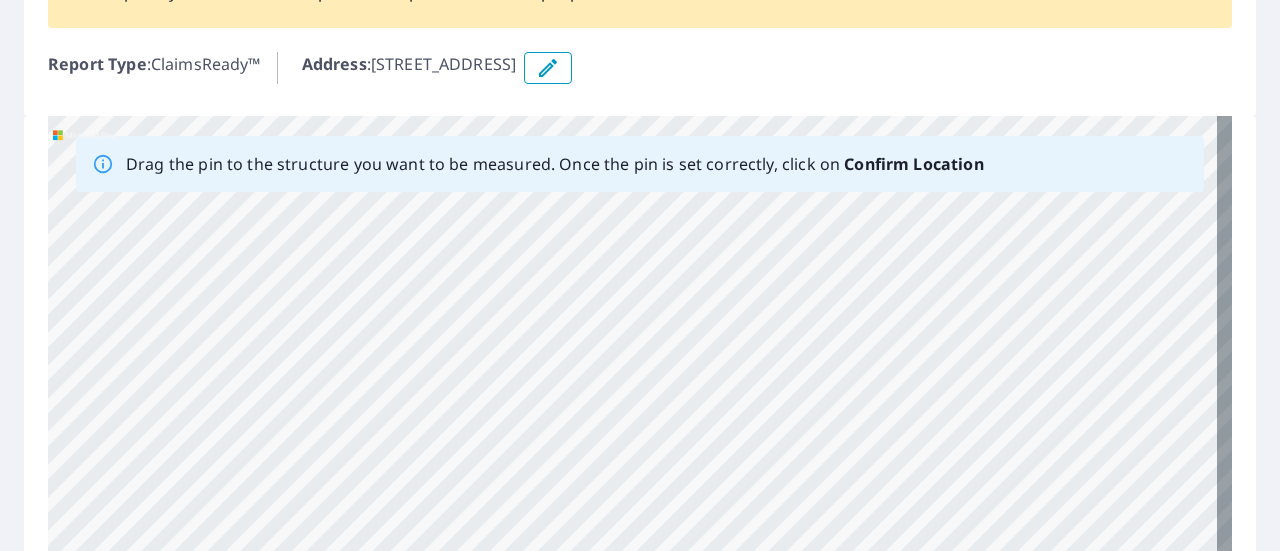 drag, startPoint x: 554, startPoint y: 260, endPoint x: 644, endPoint y: 541, distance: 295.061 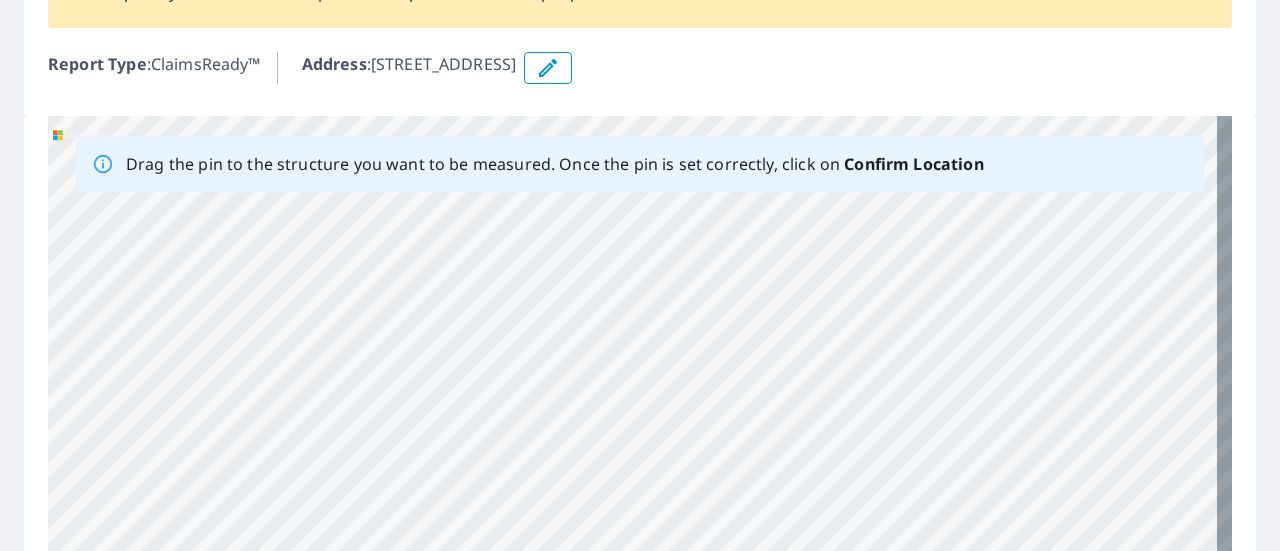 drag, startPoint x: 564, startPoint y: 319, endPoint x: 698, endPoint y: 415, distance: 164.83931 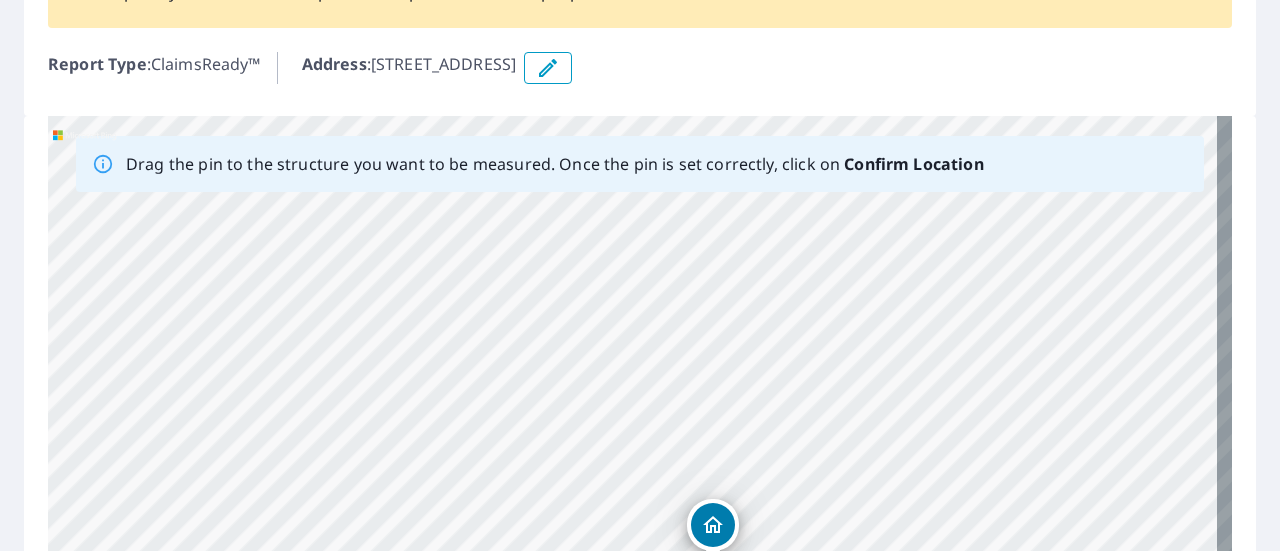 drag, startPoint x: 758, startPoint y: 479, endPoint x: 708, endPoint y: 420, distance: 77.33692 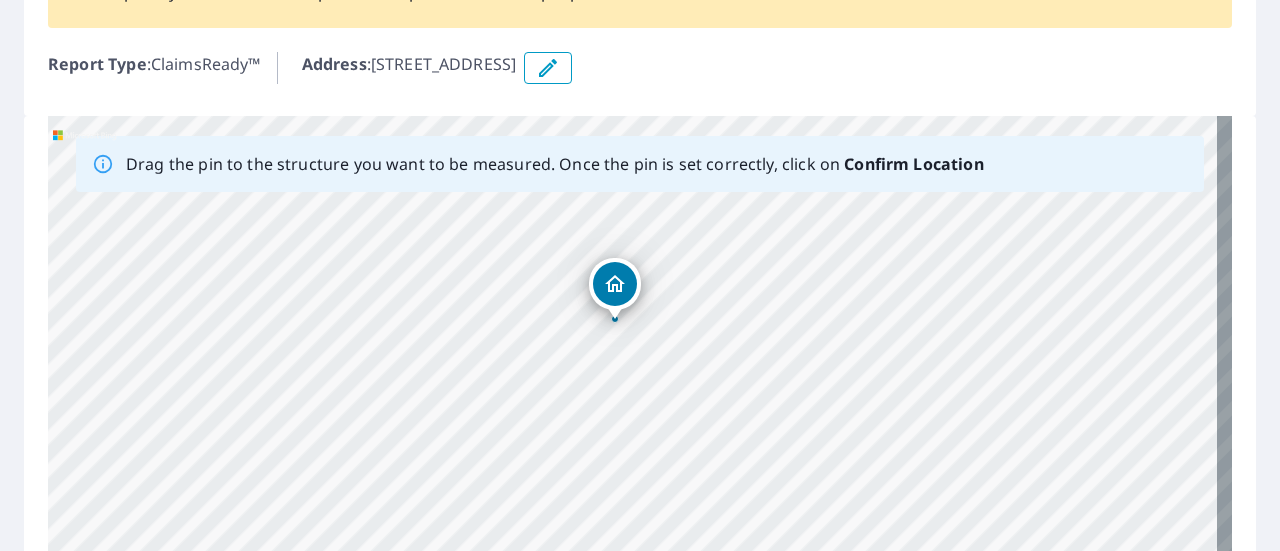 drag, startPoint x: 710, startPoint y: 527, endPoint x: 612, endPoint y: 287, distance: 259.23734 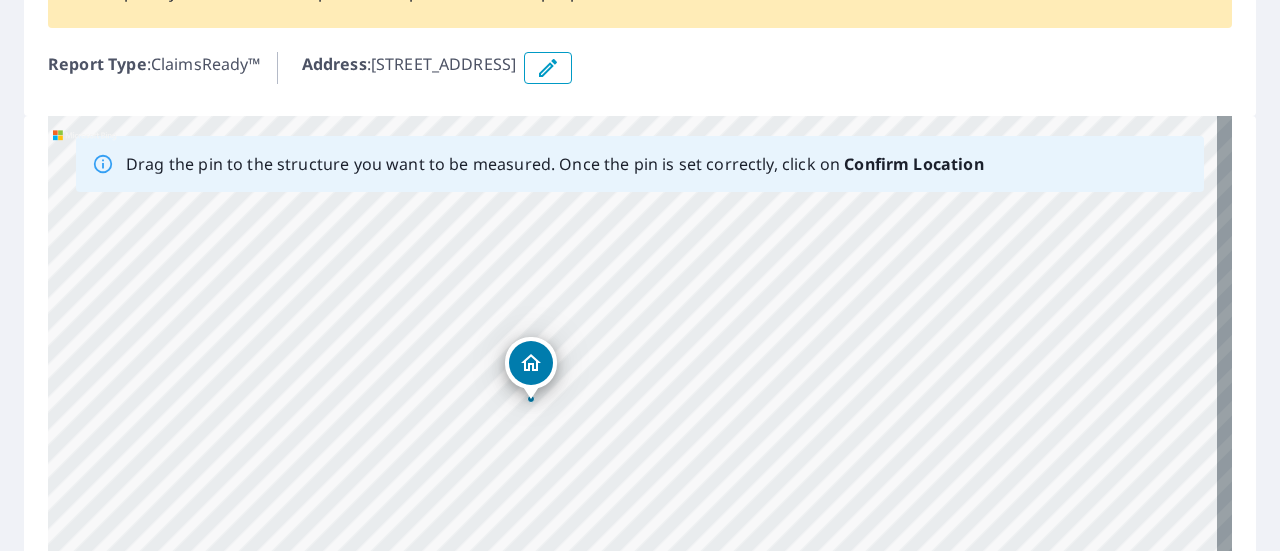 drag, startPoint x: 422, startPoint y: 317, endPoint x: 588, endPoint y: 517, distance: 259.91537 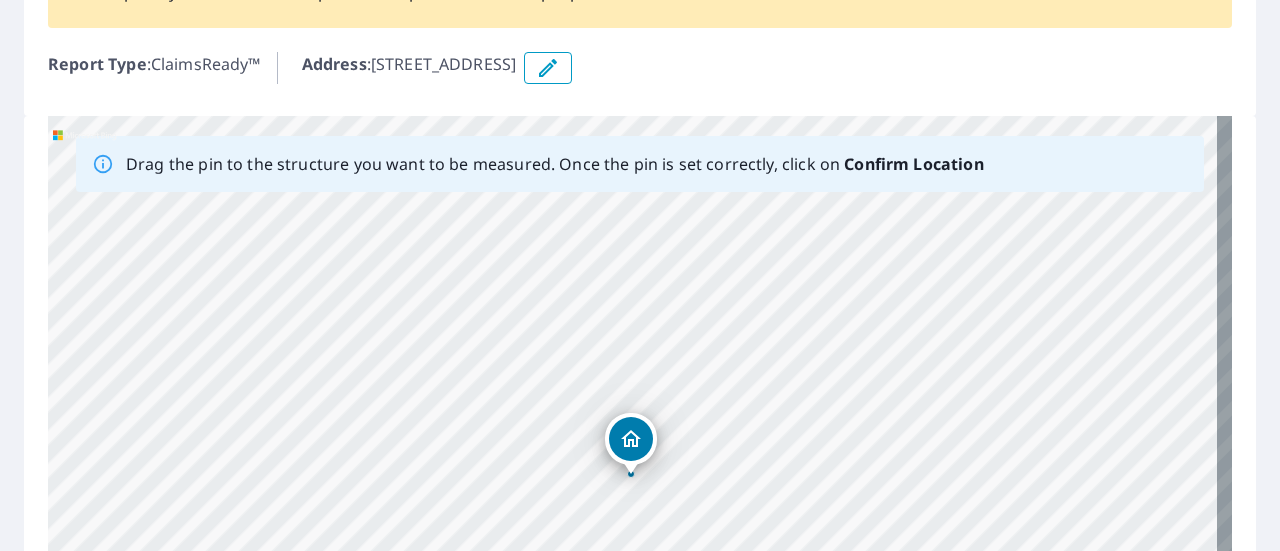 drag, startPoint x: 439, startPoint y: 279, endPoint x: 623, endPoint y: 436, distance: 241.87807 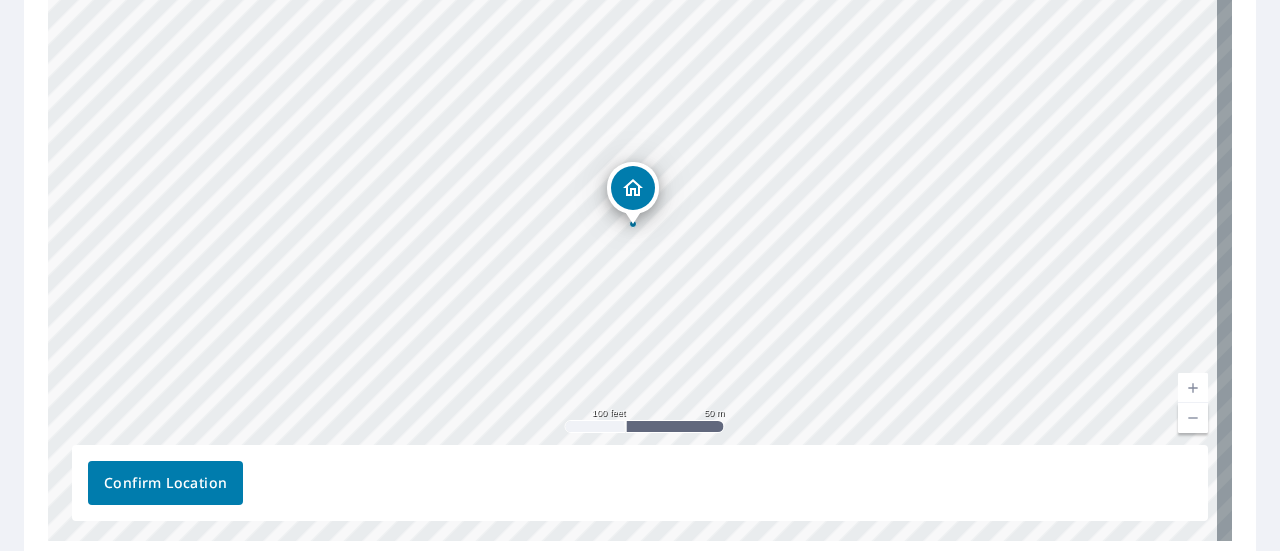 scroll, scrollTop: 482, scrollLeft: 0, axis: vertical 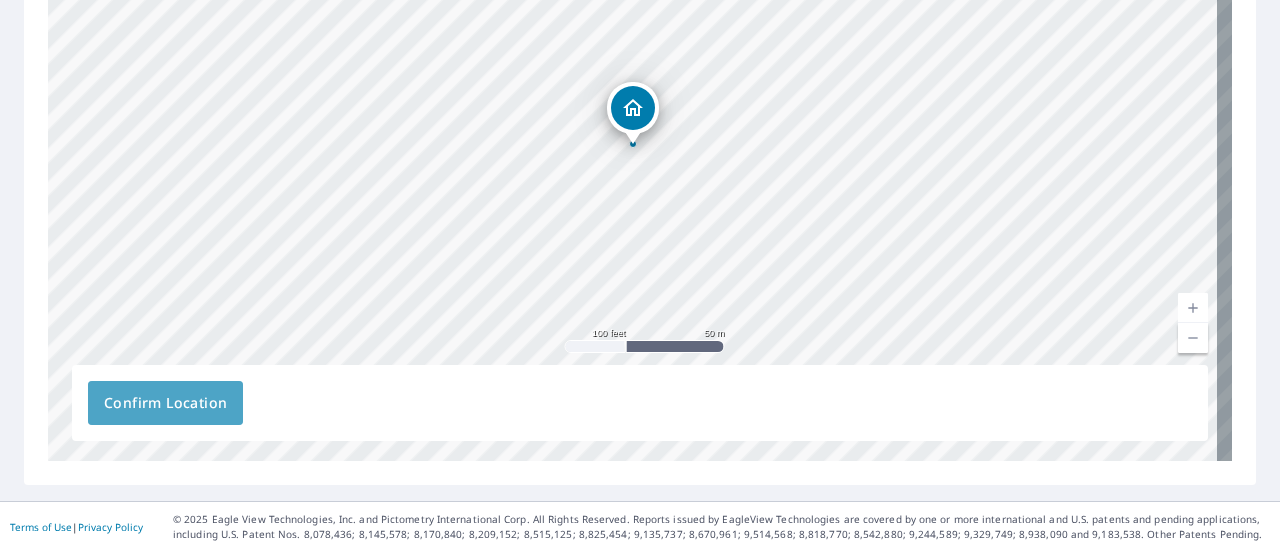 click on "Confirm Location" at bounding box center [165, 403] 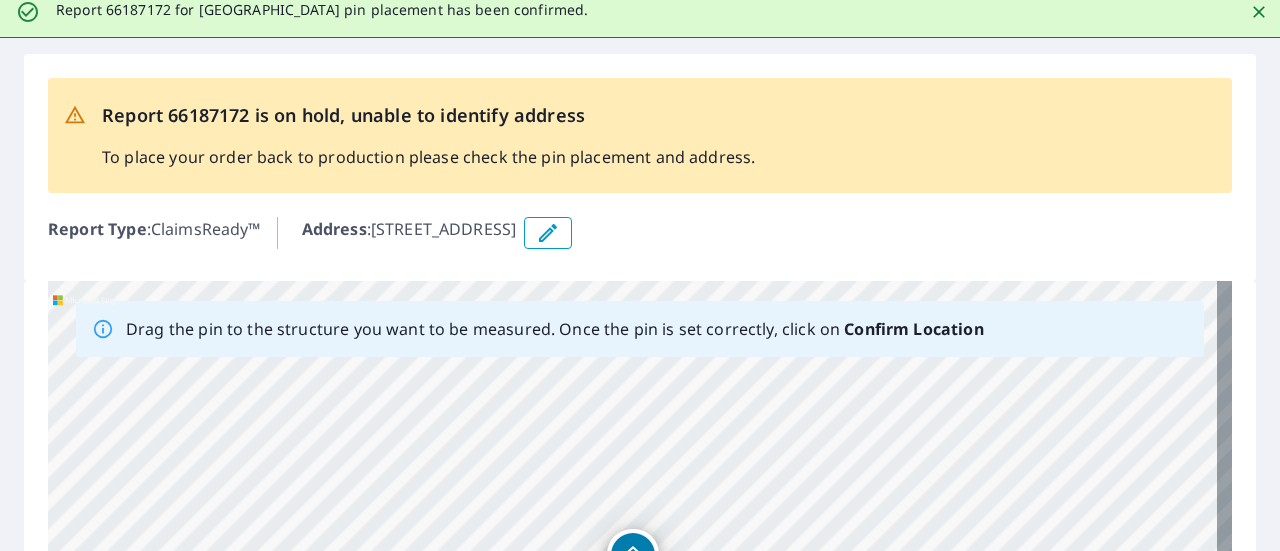 scroll, scrollTop: 0, scrollLeft: 0, axis: both 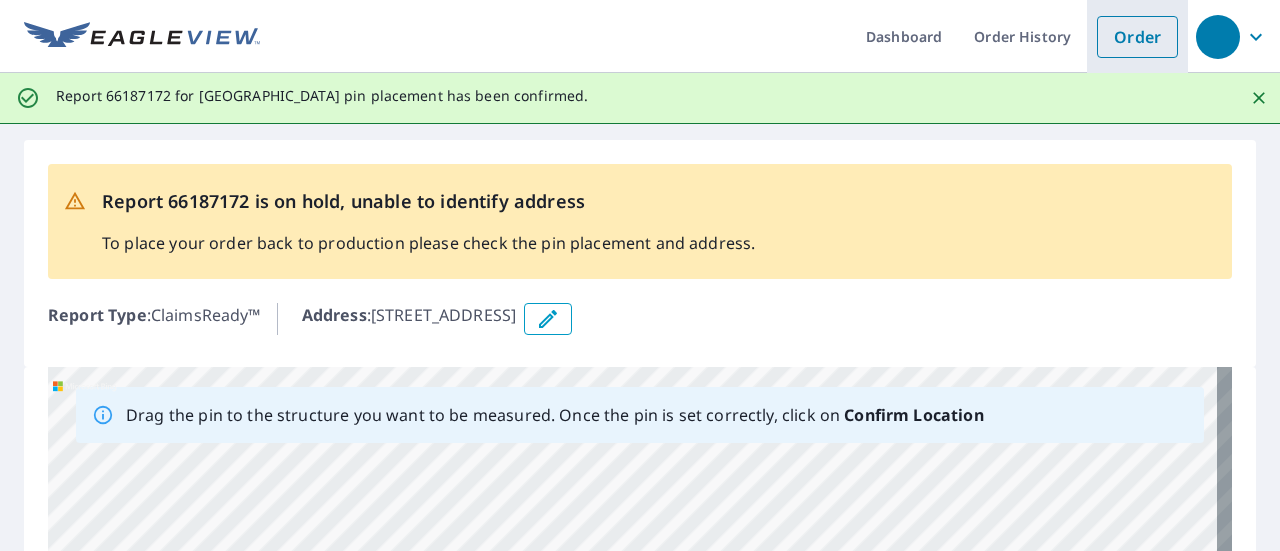 click on "Order" at bounding box center (1137, 37) 